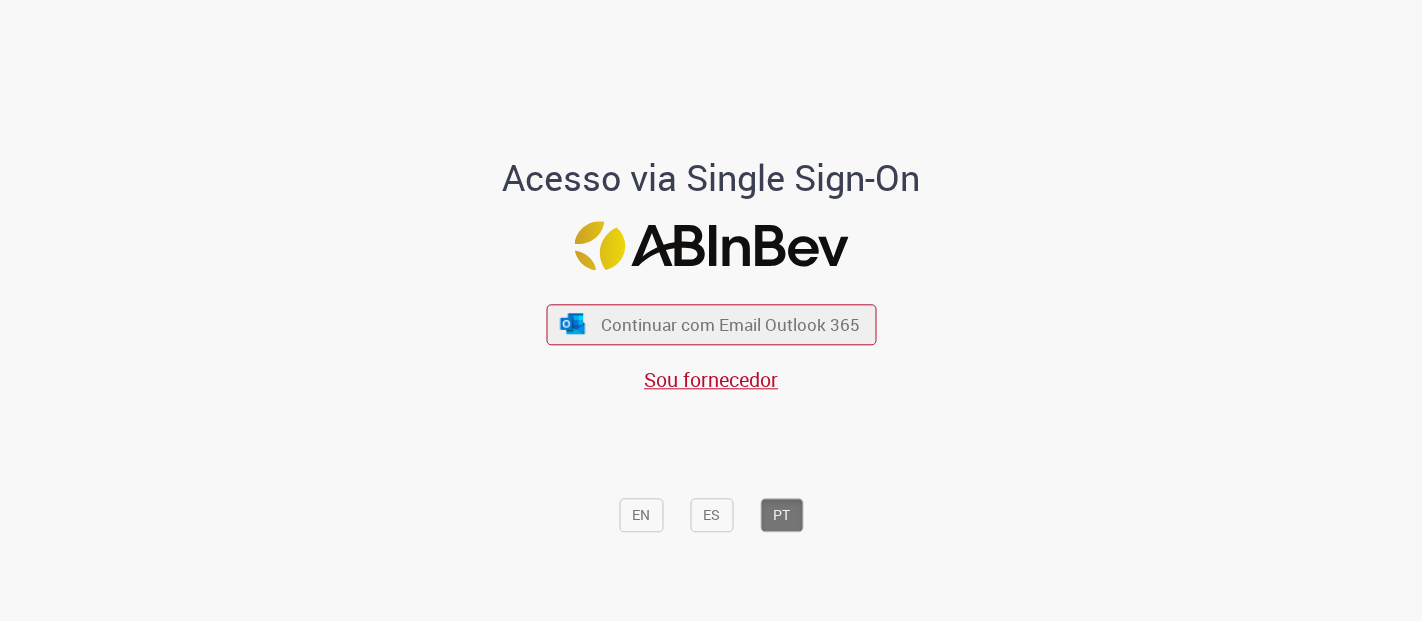 scroll, scrollTop: 0, scrollLeft: 0, axis: both 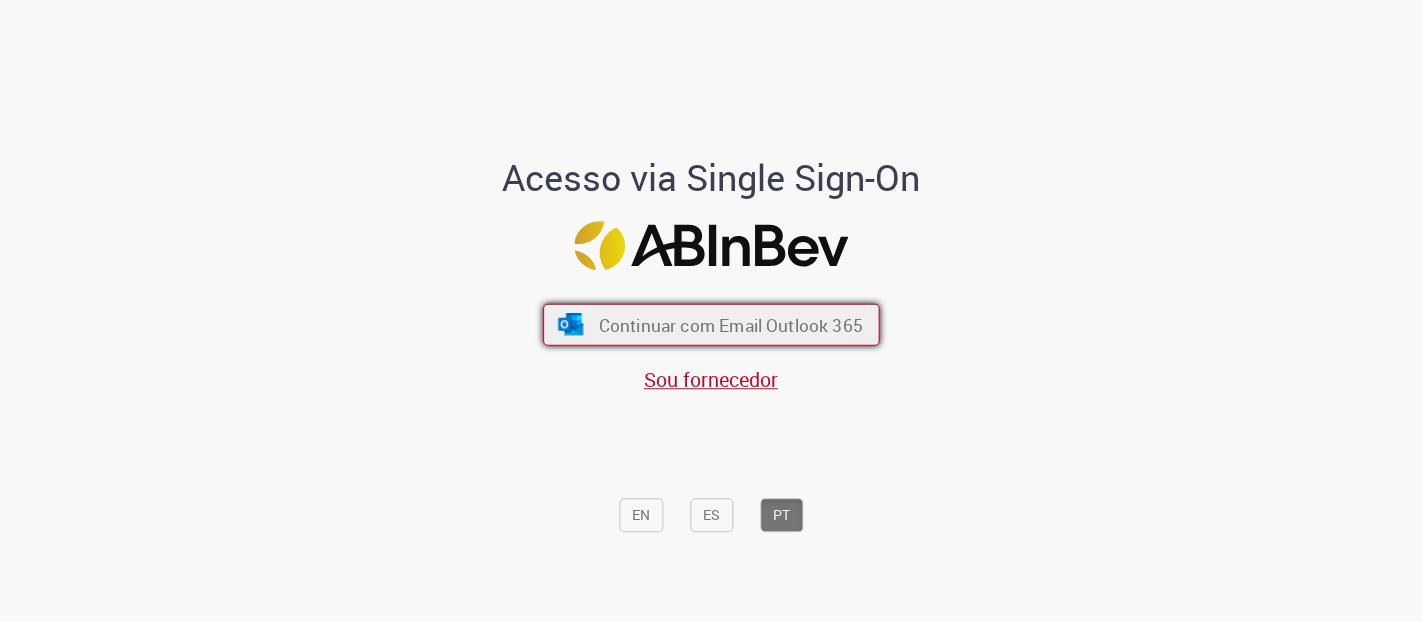 click on "Continuar com Email Outlook 365" at bounding box center [730, 324] 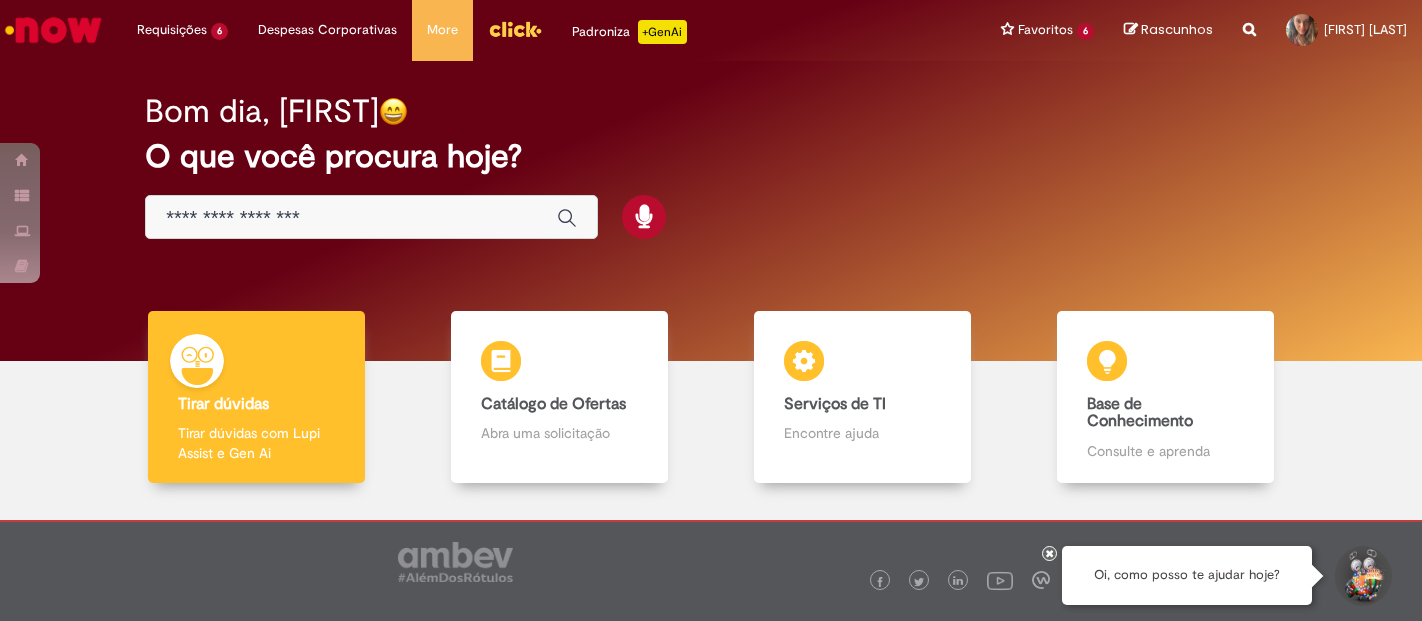 scroll, scrollTop: 0, scrollLeft: 0, axis: both 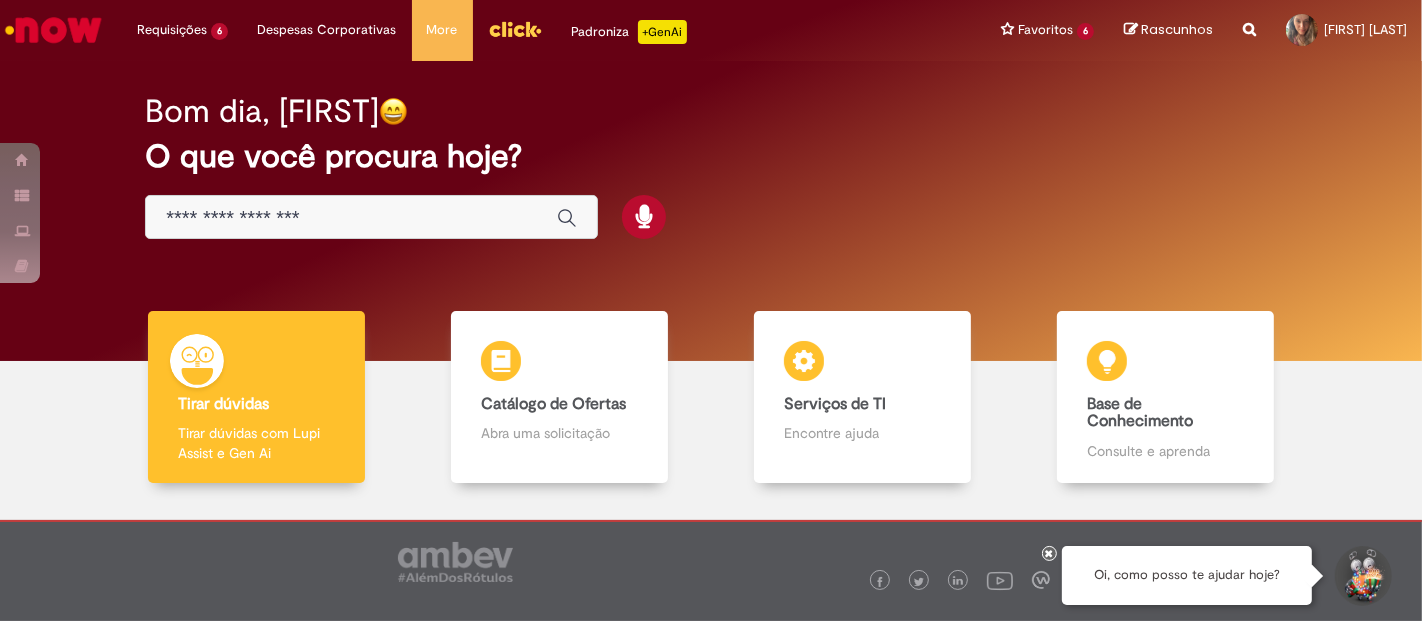 click at bounding box center (351, 218) 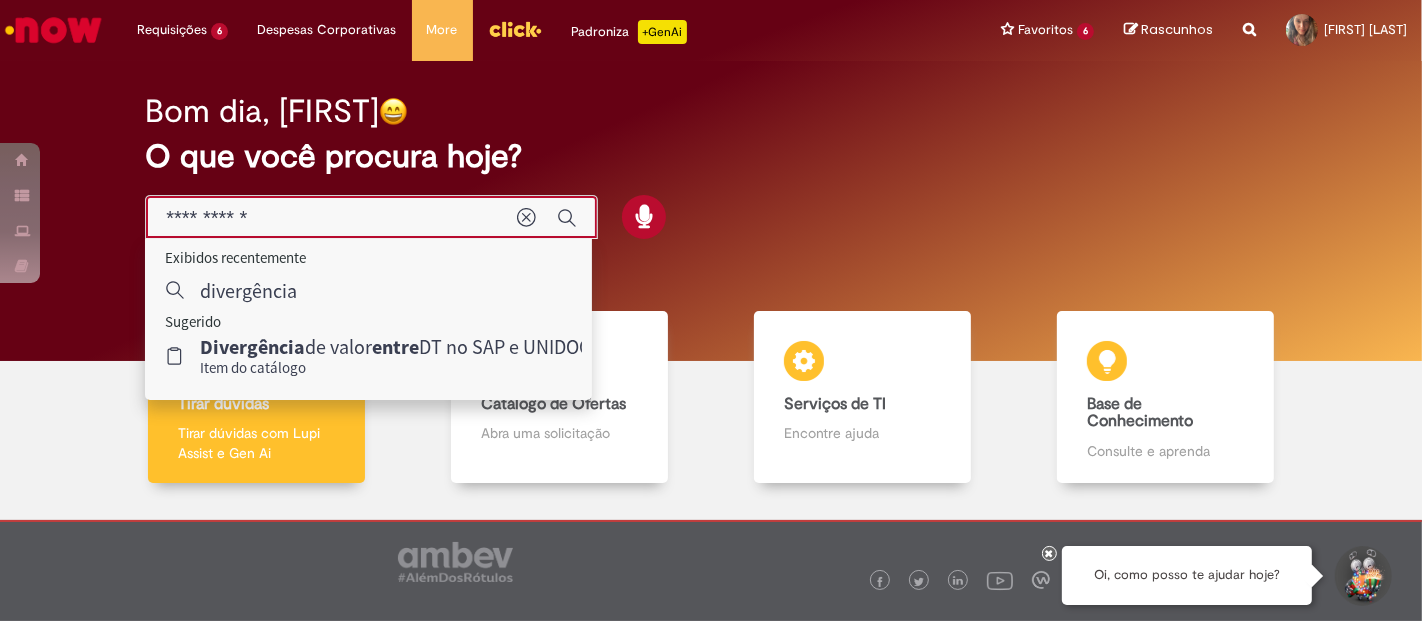 type on "**********" 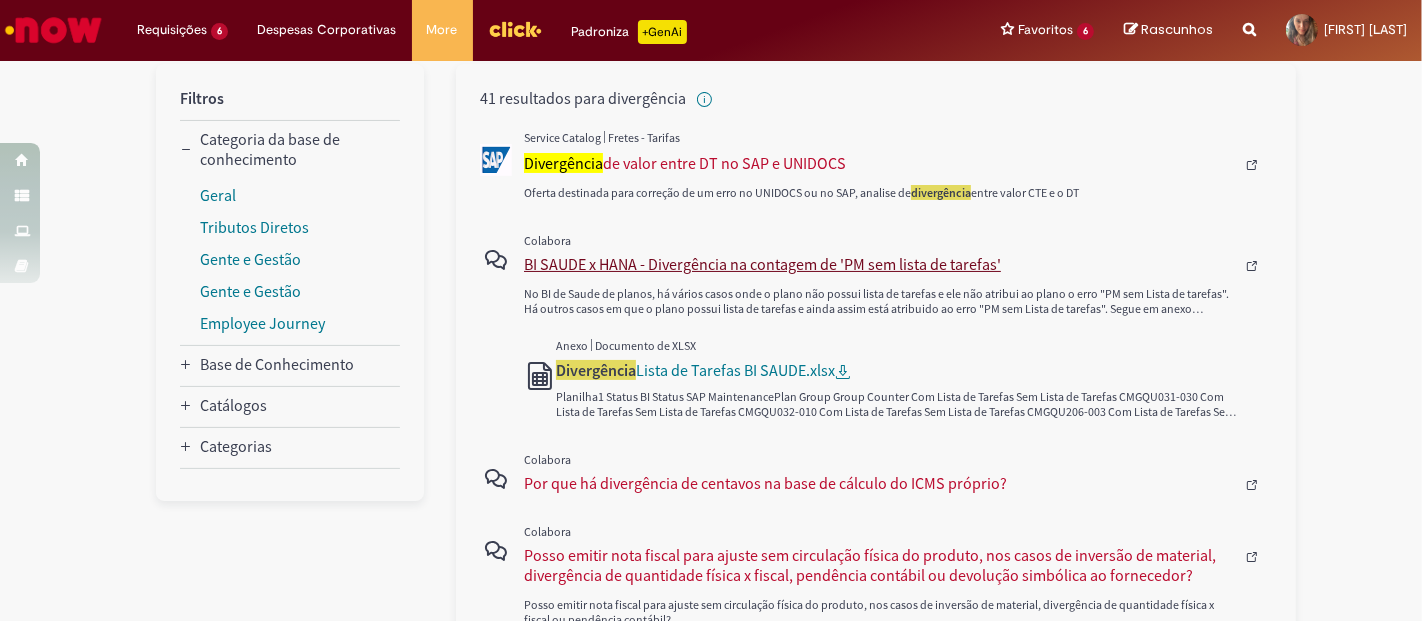 scroll, scrollTop: 0, scrollLeft: 0, axis: both 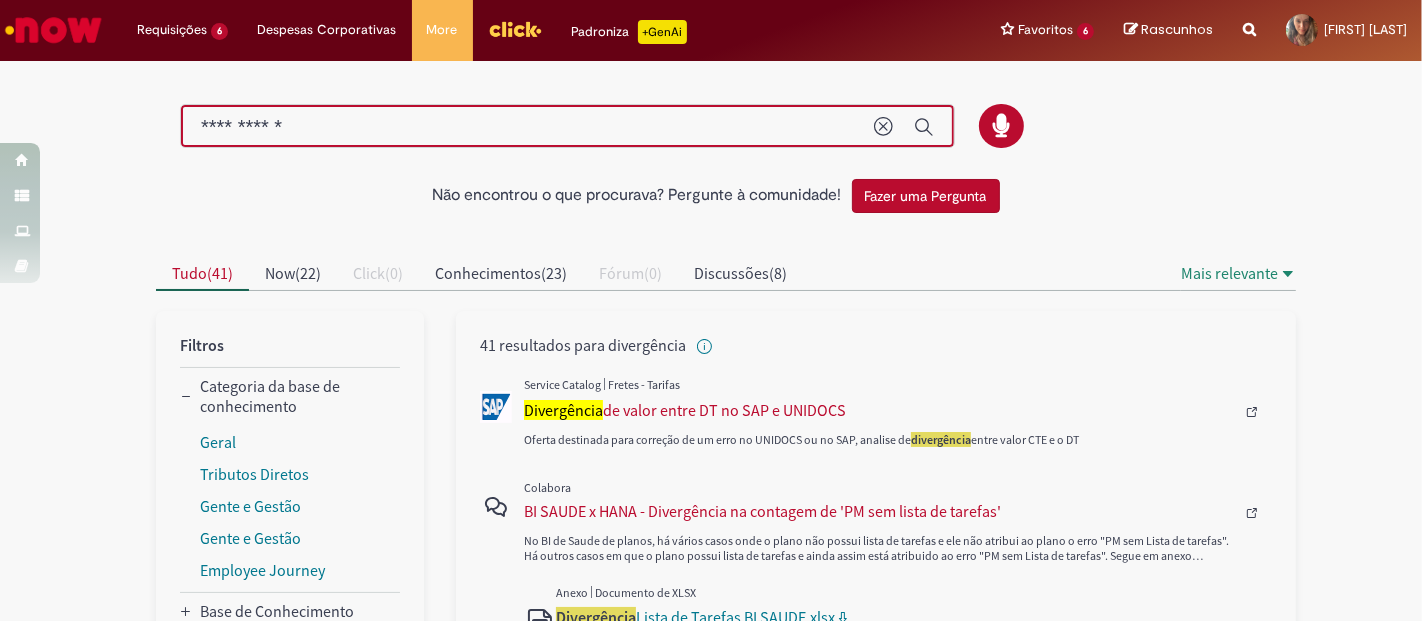 drag, startPoint x: 351, startPoint y: 121, endPoint x: 60, endPoint y: 124, distance: 291.01547 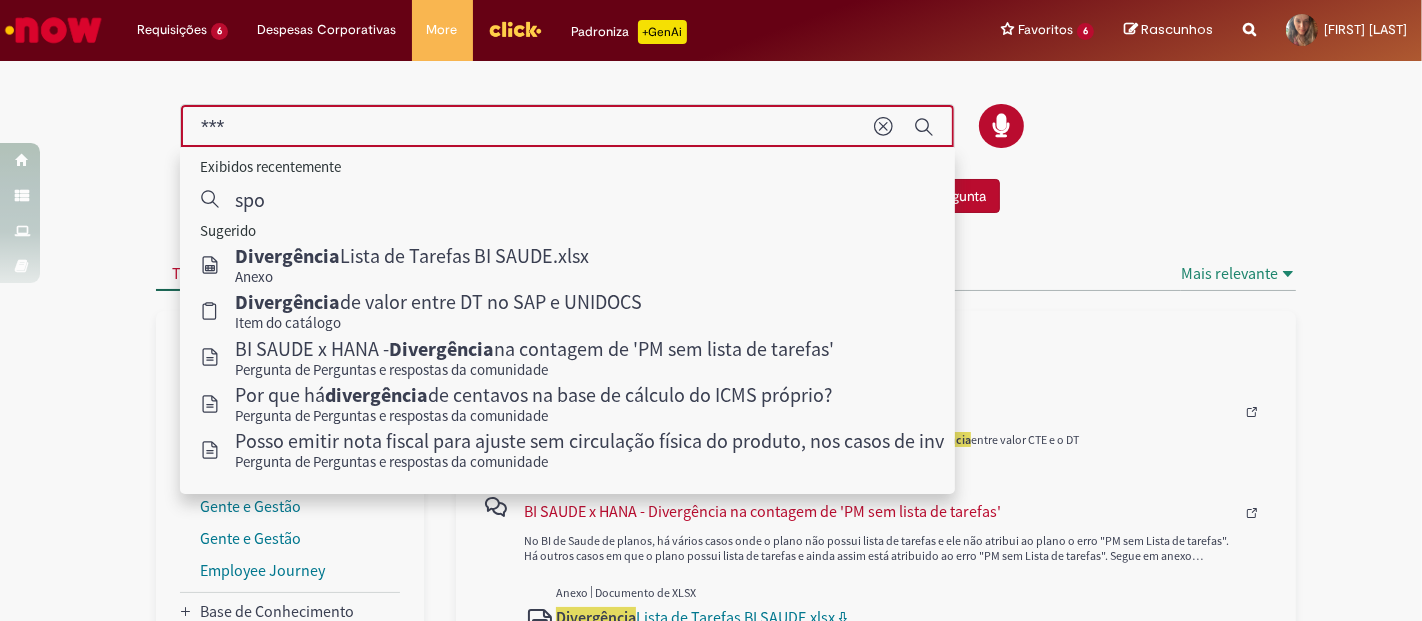 type on "***" 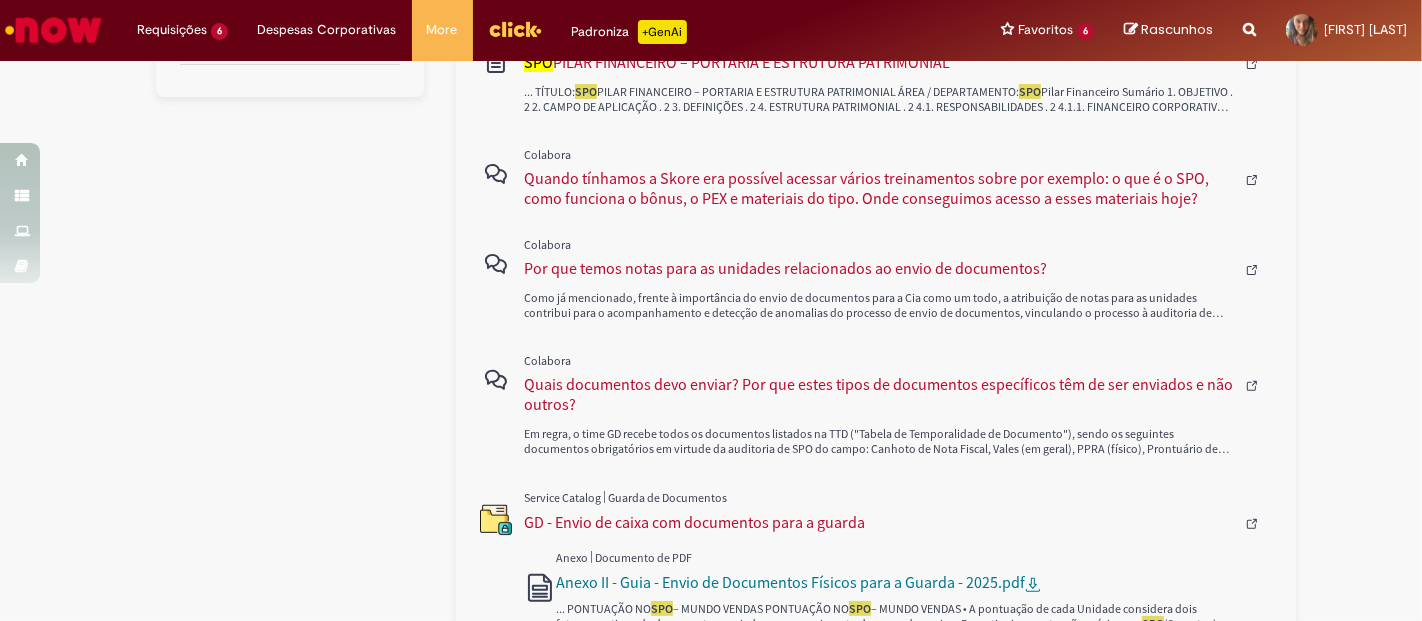 scroll, scrollTop: 0, scrollLeft: 0, axis: both 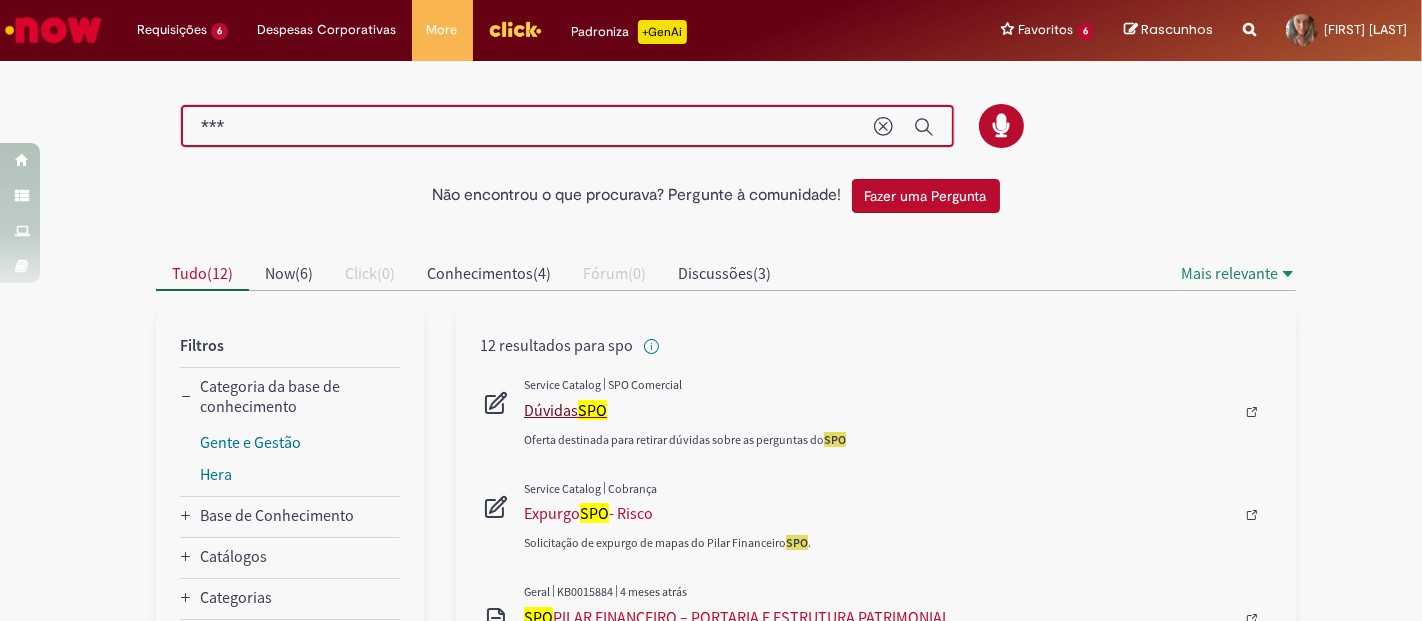 click on "Dúvidas  SPO" at bounding box center [879, 410] 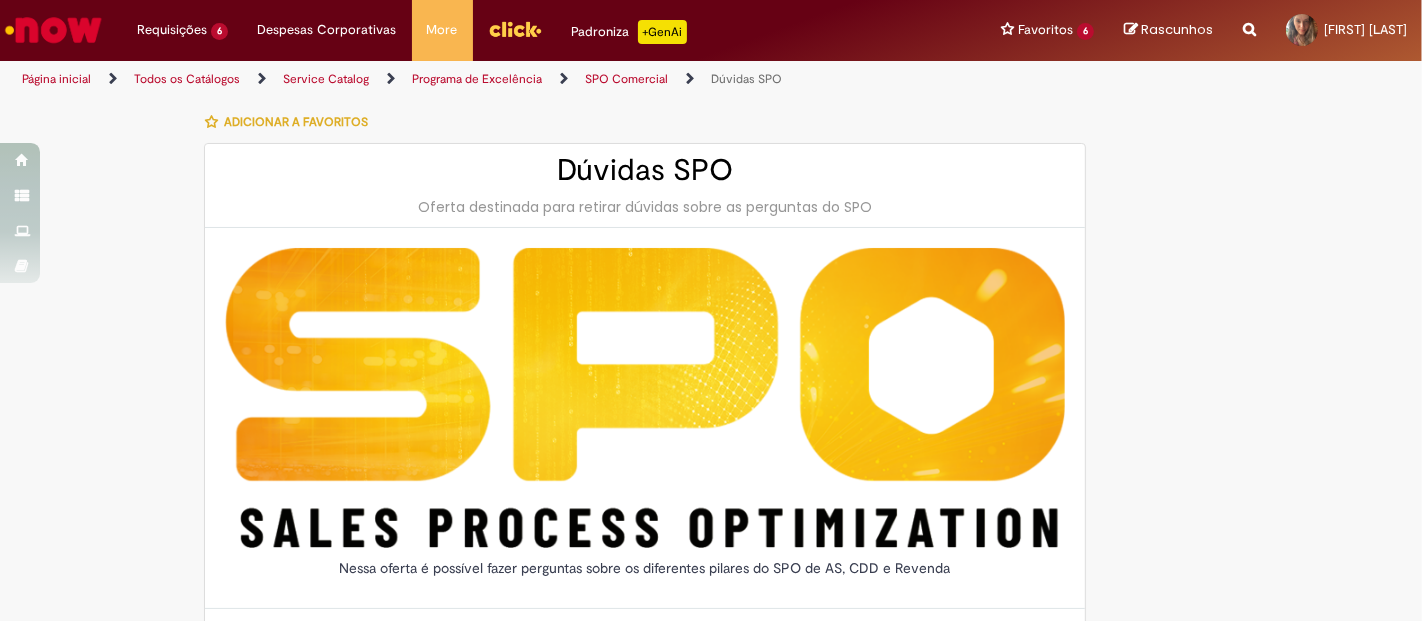 type on "********" 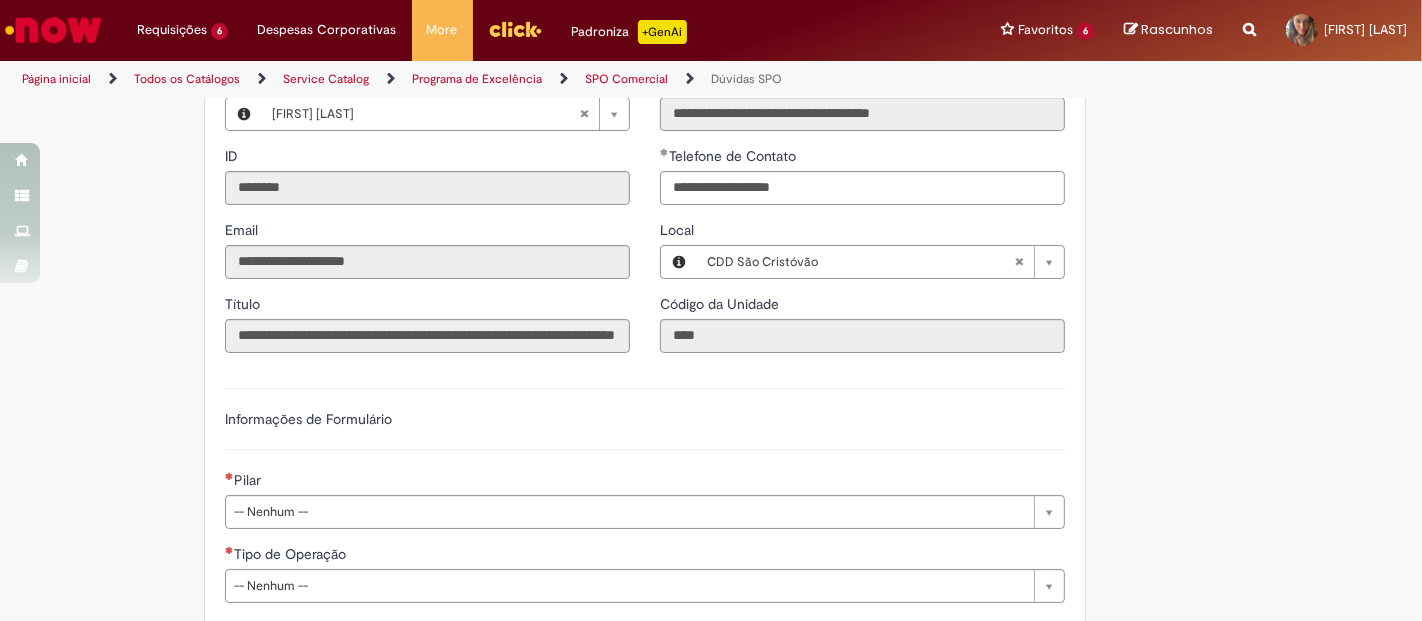 scroll, scrollTop: 890, scrollLeft: 0, axis: vertical 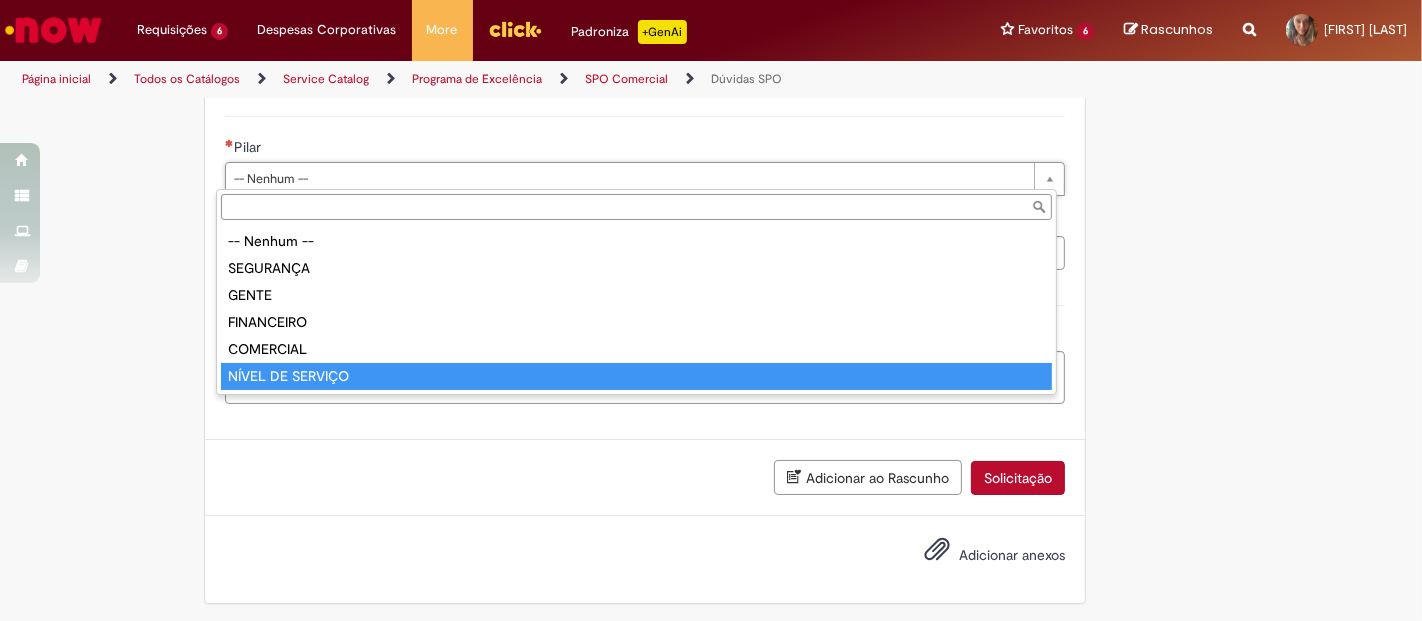 type on "**********" 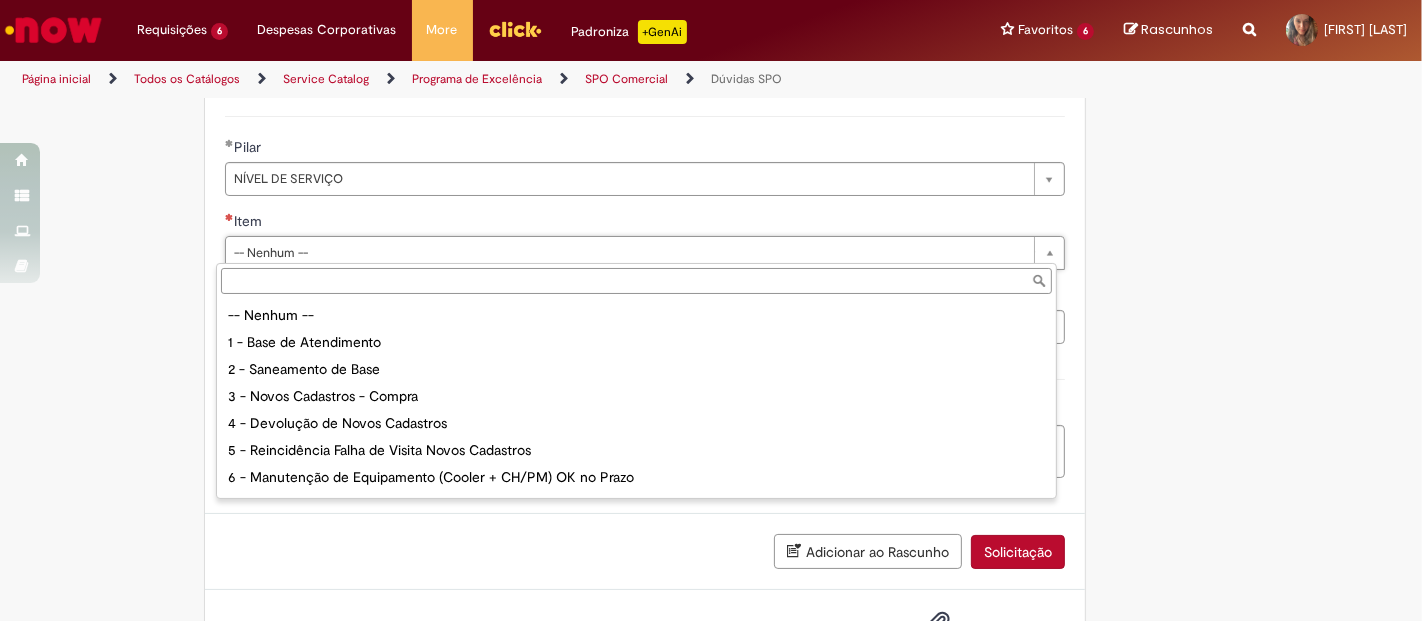 scroll, scrollTop: 158, scrollLeft: 0, axis: vertical 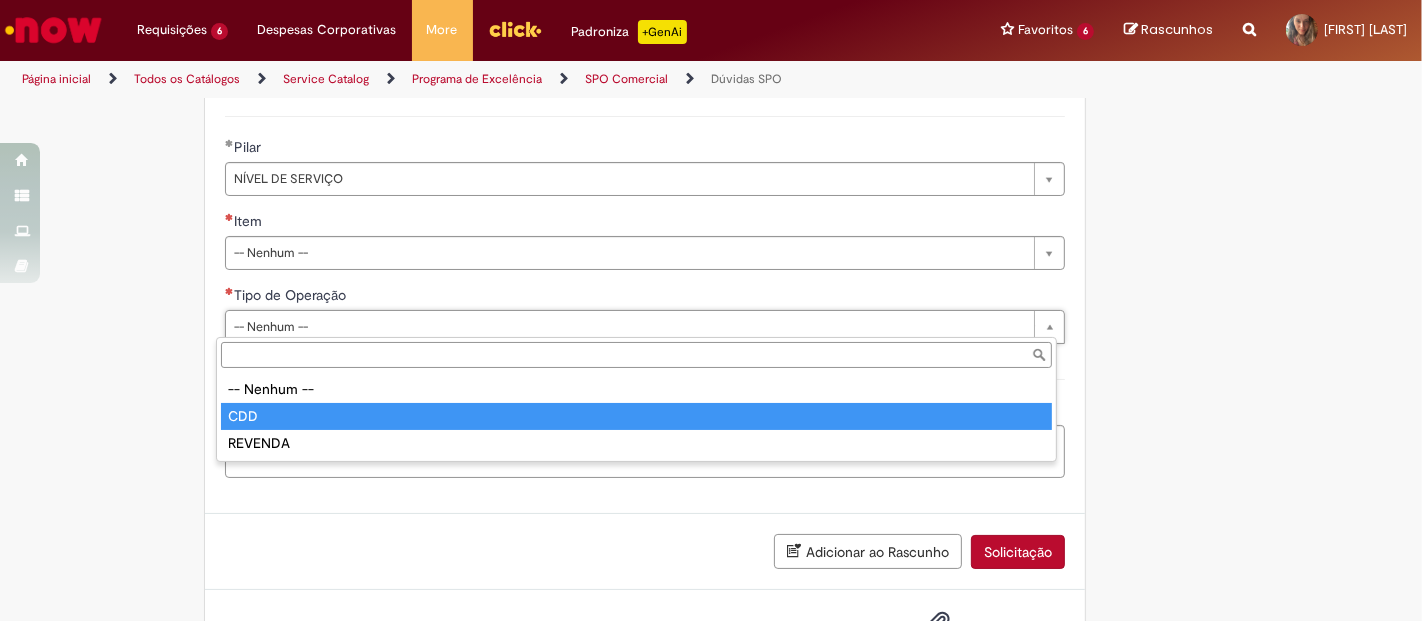 type on "***" 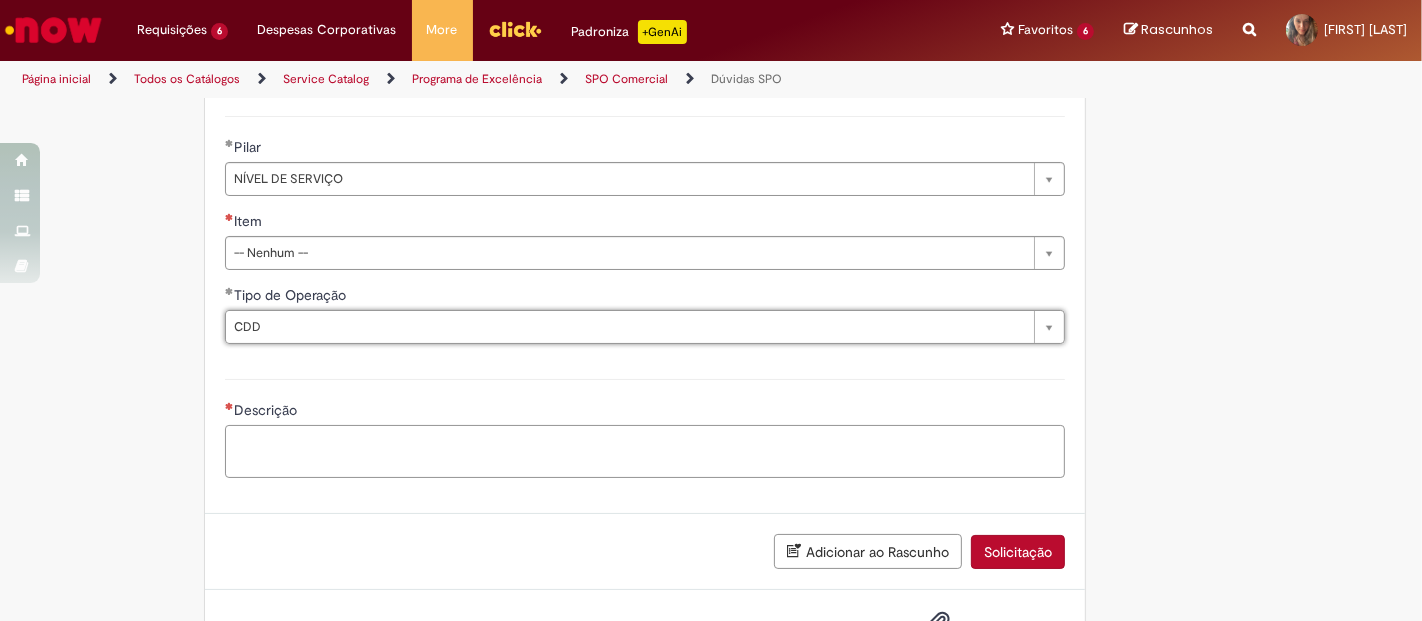 click on "Descrição" at bounding box center (645, 451) 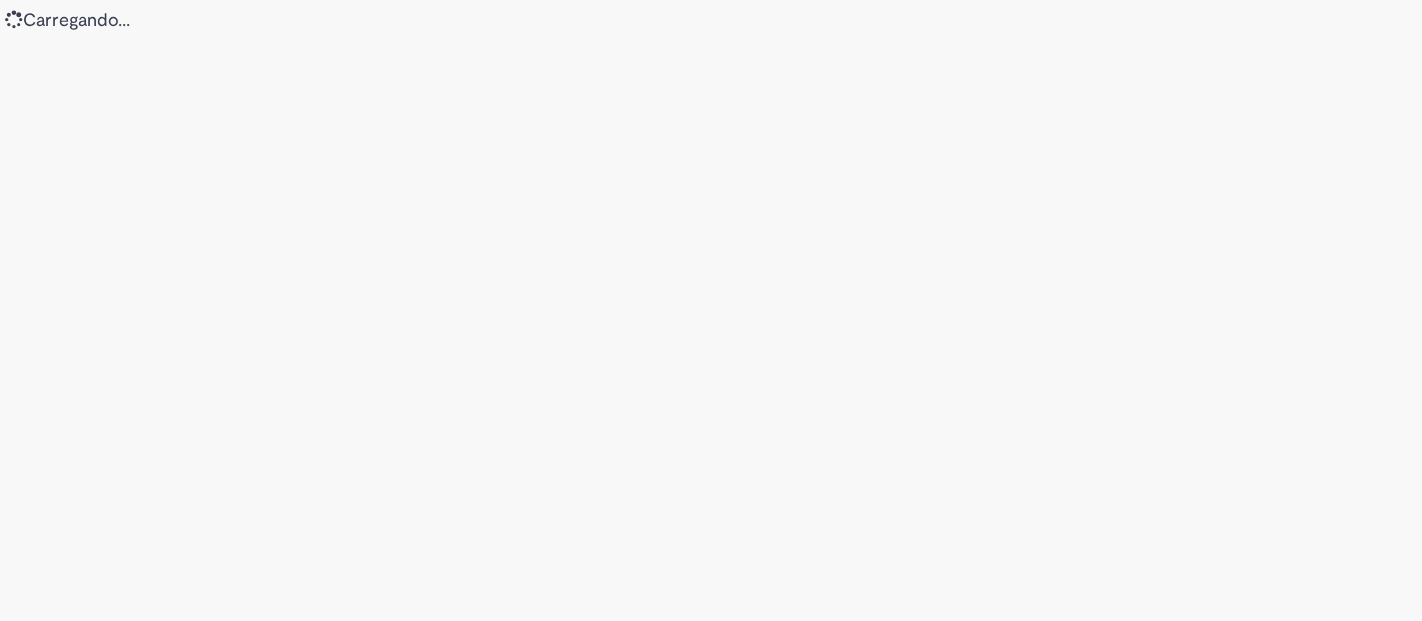 scroll, scrollTop: 0, scrollLeft: 0, axis: both 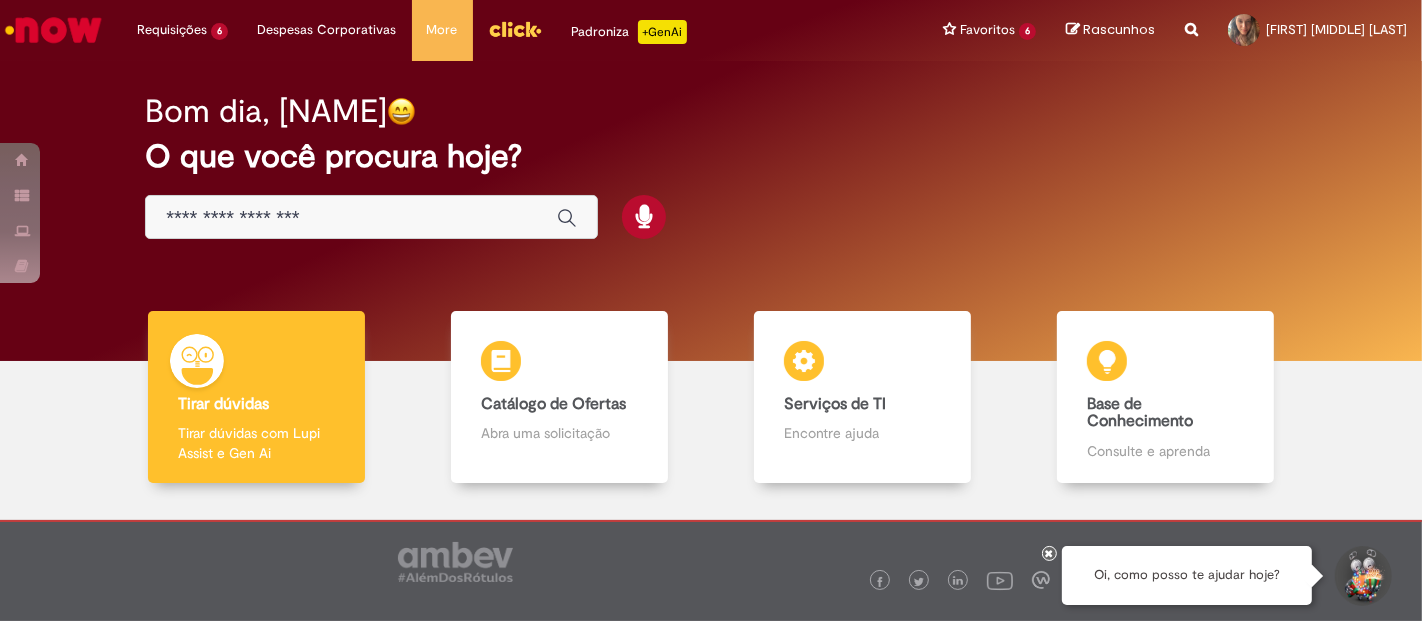 click at bounding box center [371, 217] 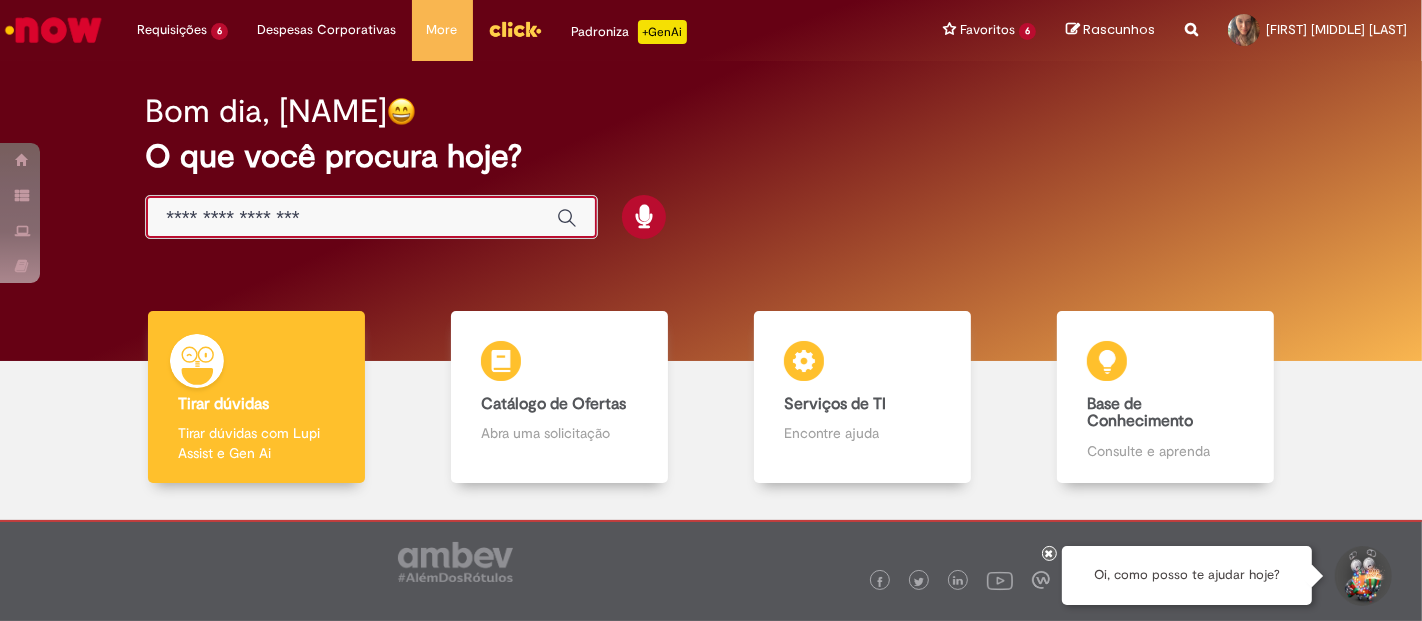 click at bounding box center (351, 218) 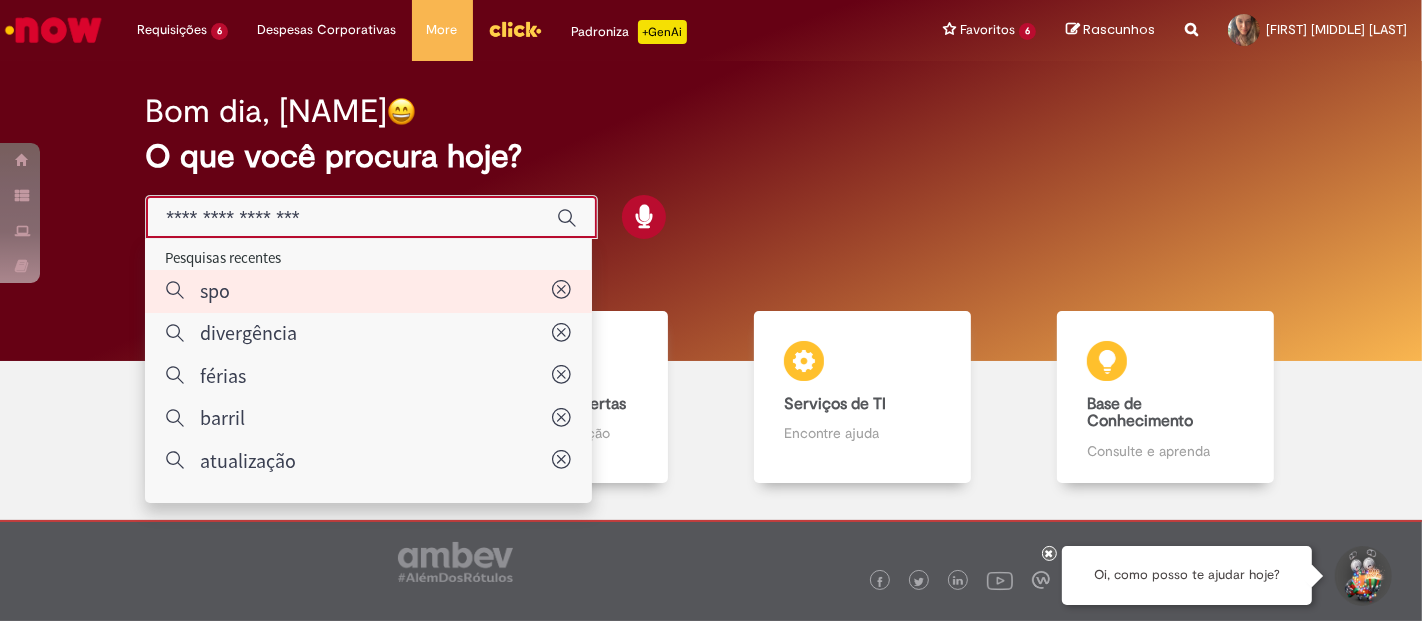 type on "***" 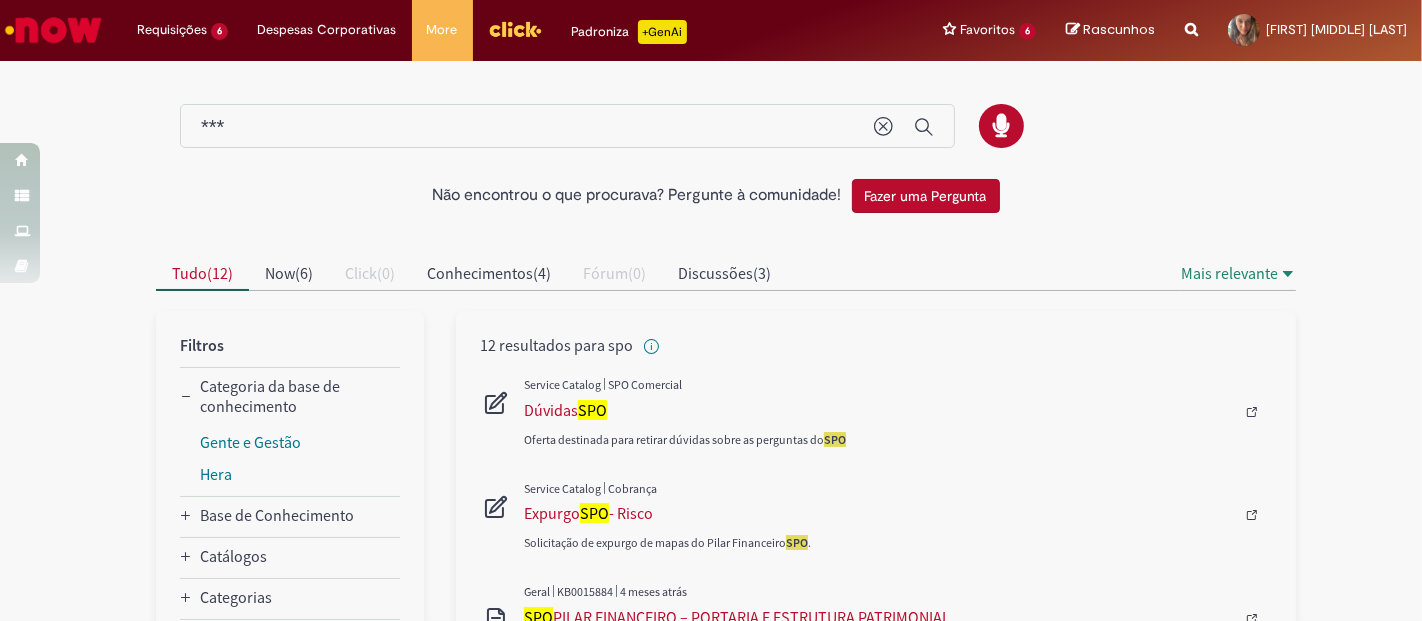 scroll, scrollTop: 111, scrollLeft: 0, axis: vertical 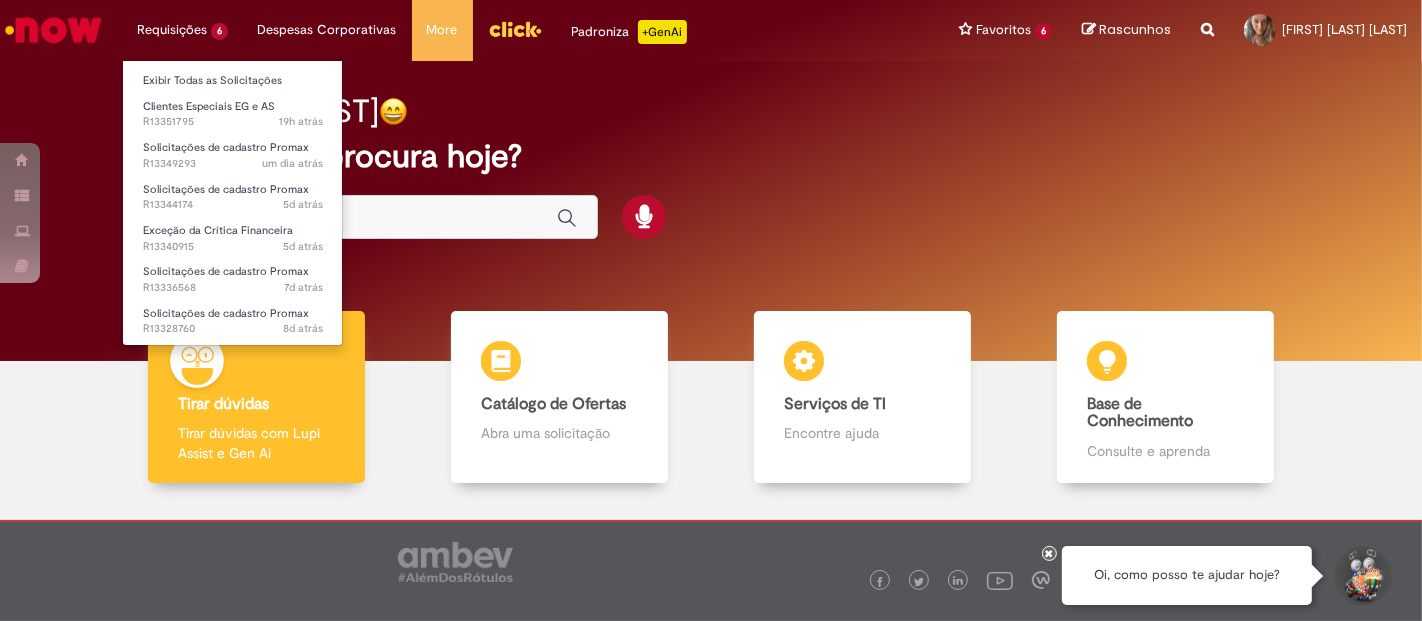 click on "Requisições   6
Exibir Todas as Solicitações
Clientes Especiais EG e AS
[TIME] atrás [TIME]  R13351795
Solicitações de cadastro Promax
um dia atrás um dia atrás  R13349293
Solicitações de cadastro Promax
5d atrás 5 dias atrás  R13344174
Exceção da Crítica Financeira
5d atrás 5 dias atrás  R13340915
Solicitações de cadastro Promax
7d atrás 7 dias atrás  R13336568
Solicitações de cadastro Promax
8d atrás 8 dias atrás  R13328760" at bounding box center (182, 30) 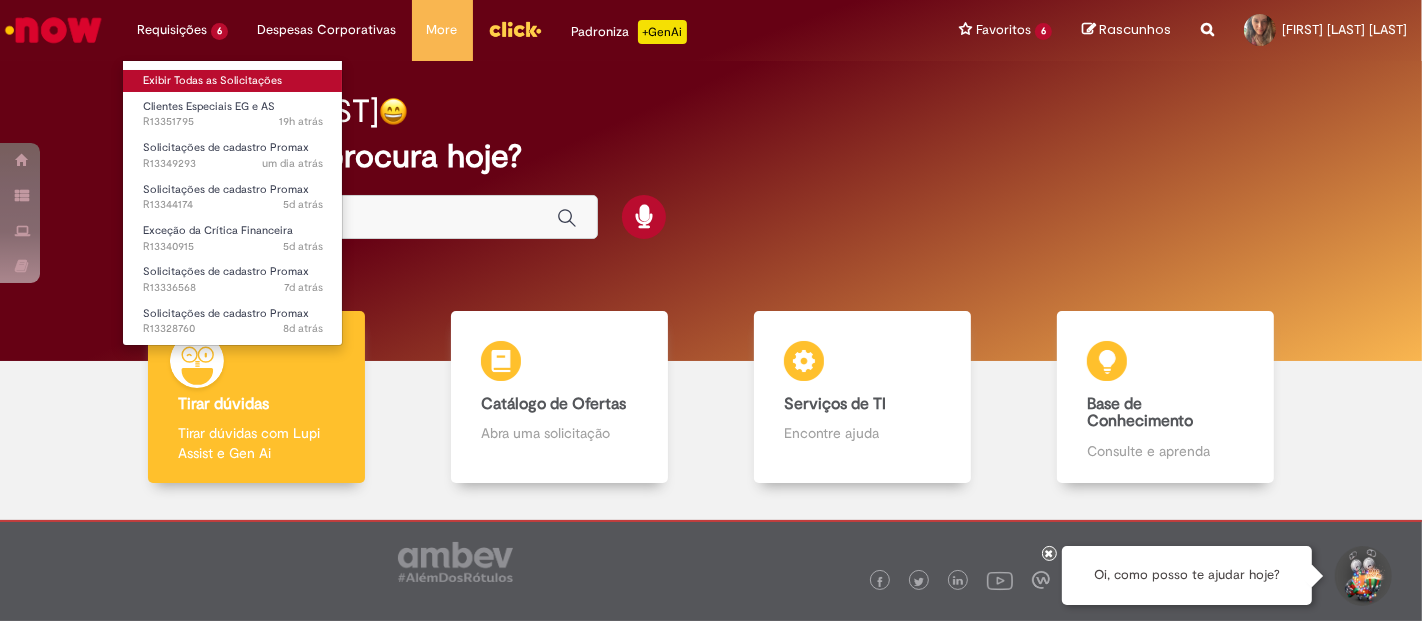 click on "Exibir Todas as Solicitações" at bounding box center (233, 81) 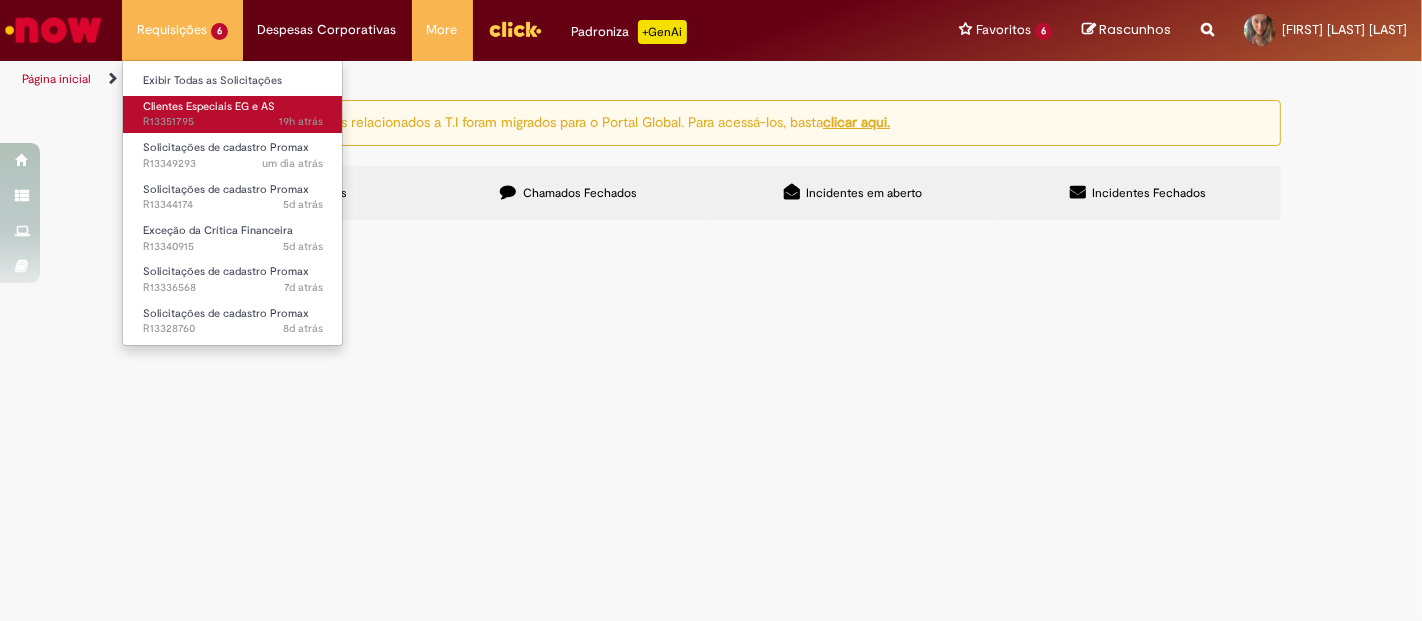click on "Clientes Especiais EG e AS" at bounding box center (209, 106) 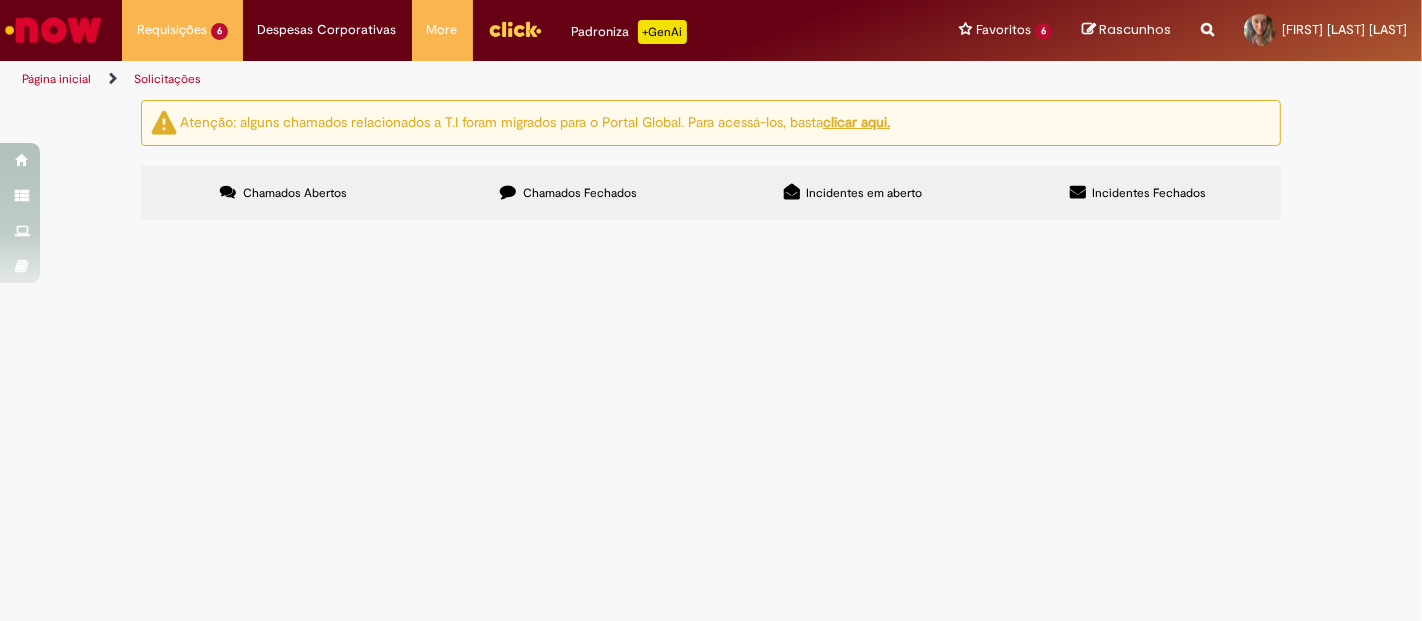 click on "Clientes Especiais EG e AS" at bounding box center (0, 0) 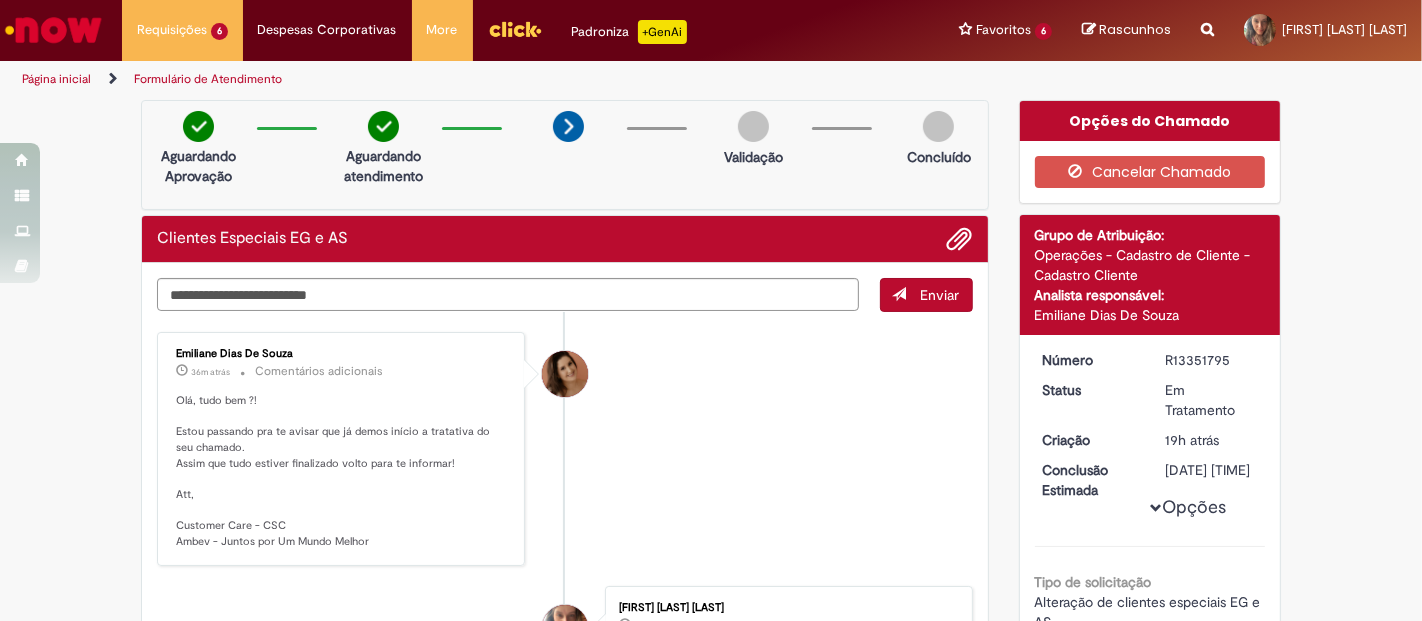 scroll, scrollTop: 111, scrollLeft: 0, axis: vertical 